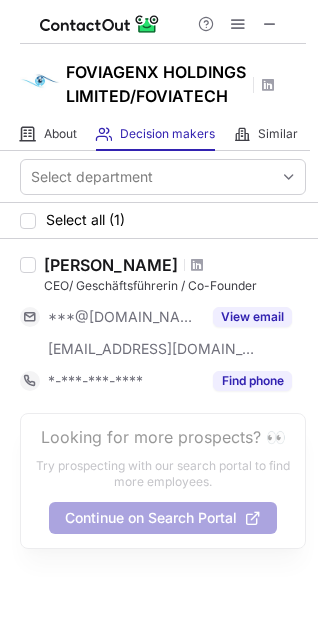 scroll, scrollTop: 0, scrollLeft: 0, axis: both 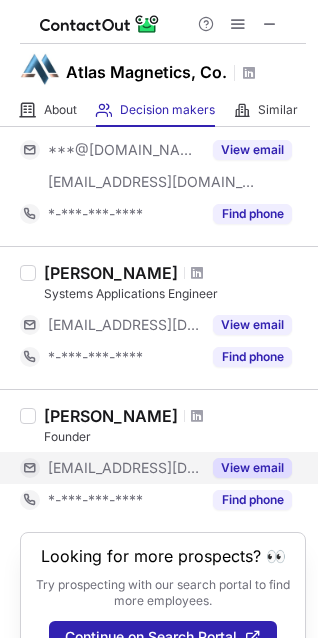 click on "View email" at bounding box center (252, 468) 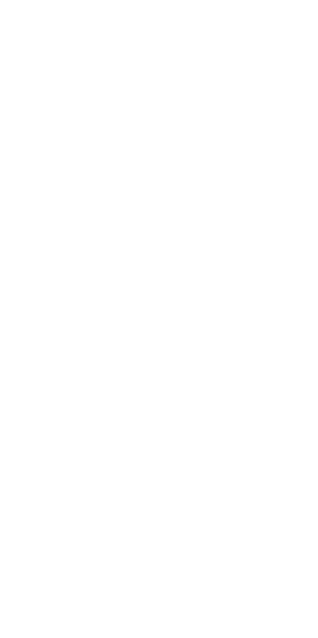 scroll, scrollTop: 0, scrollLeft: 0, axis: both 